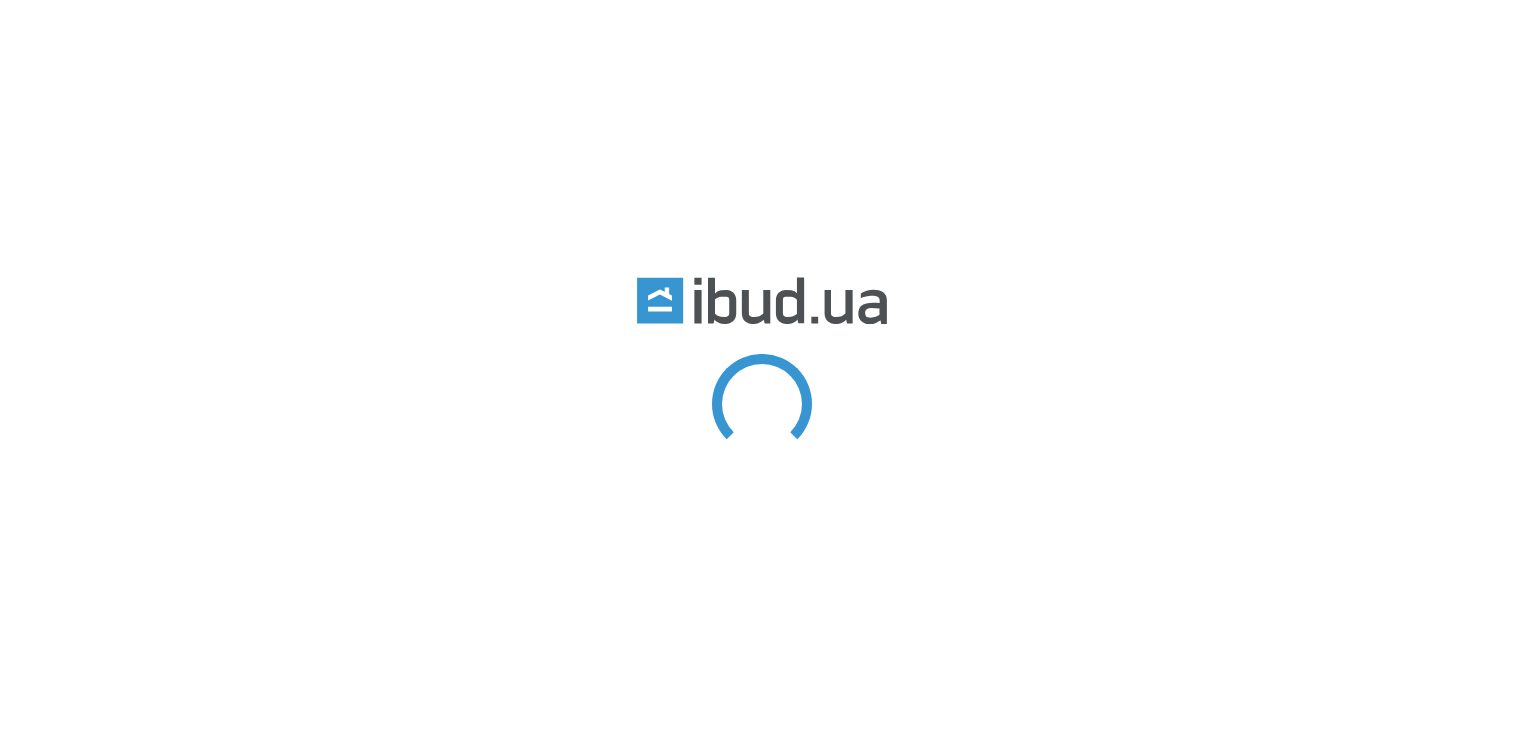 scroll, scrollTop: 0, scrollLeft: 0, axis: both 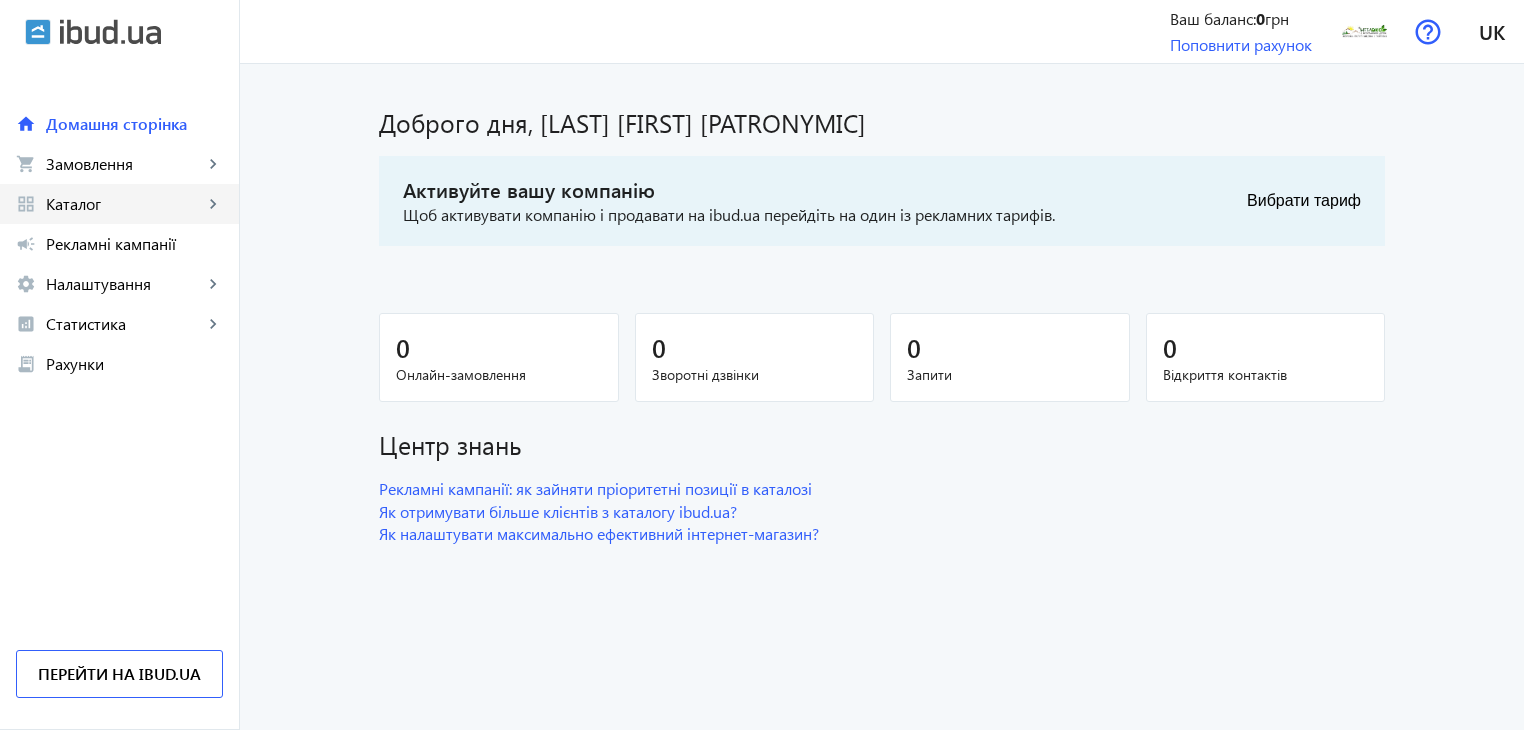 click on "keyboard_arrow_right" 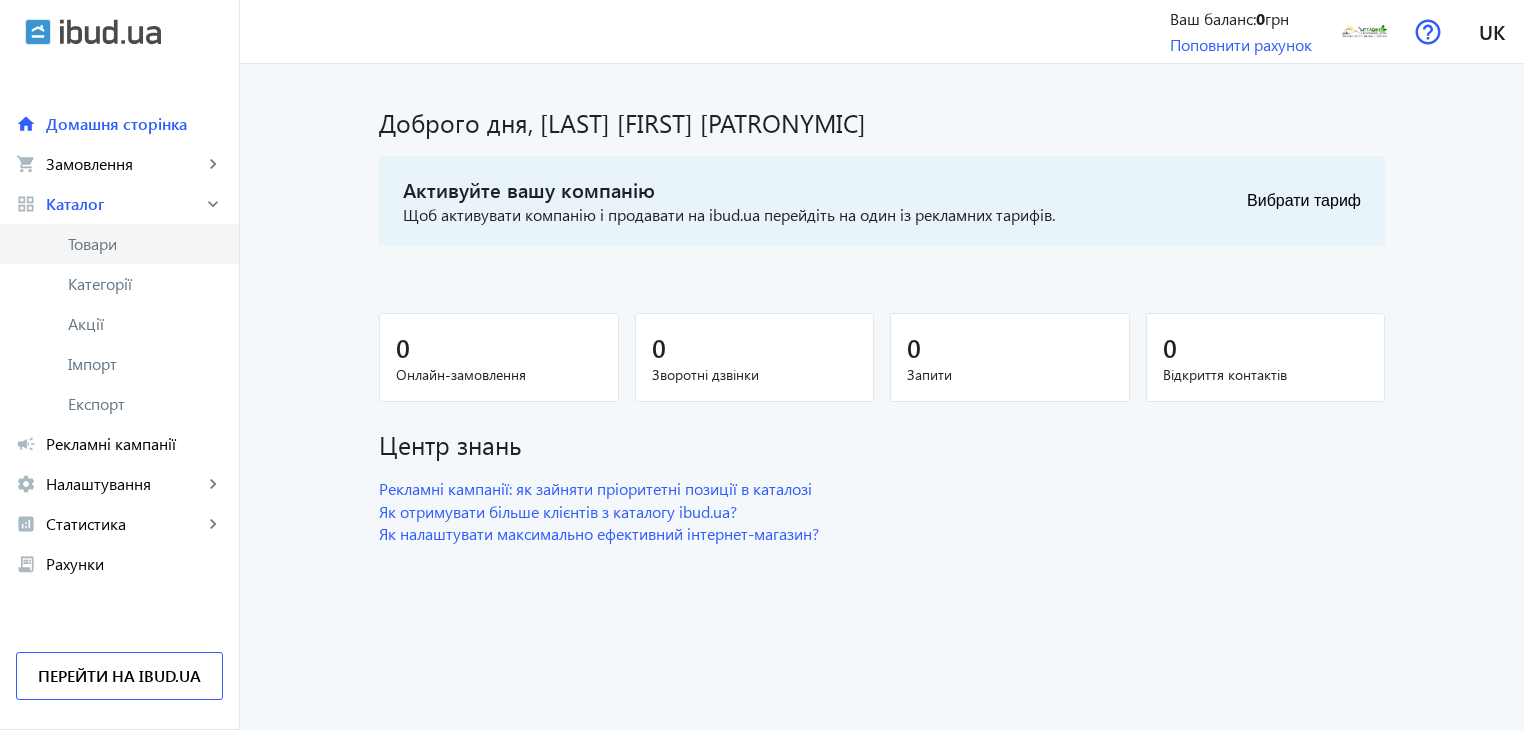 click on "Товари" 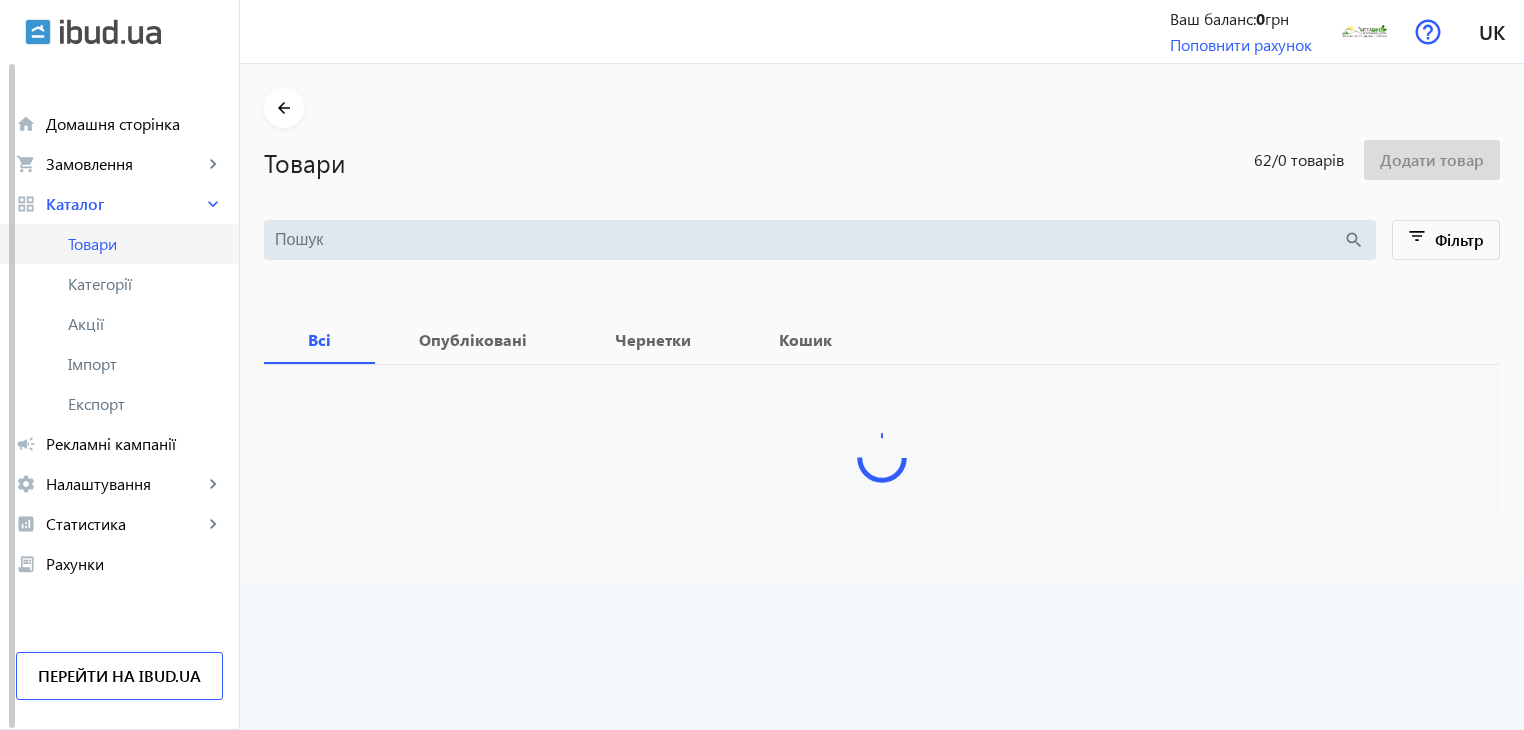 type 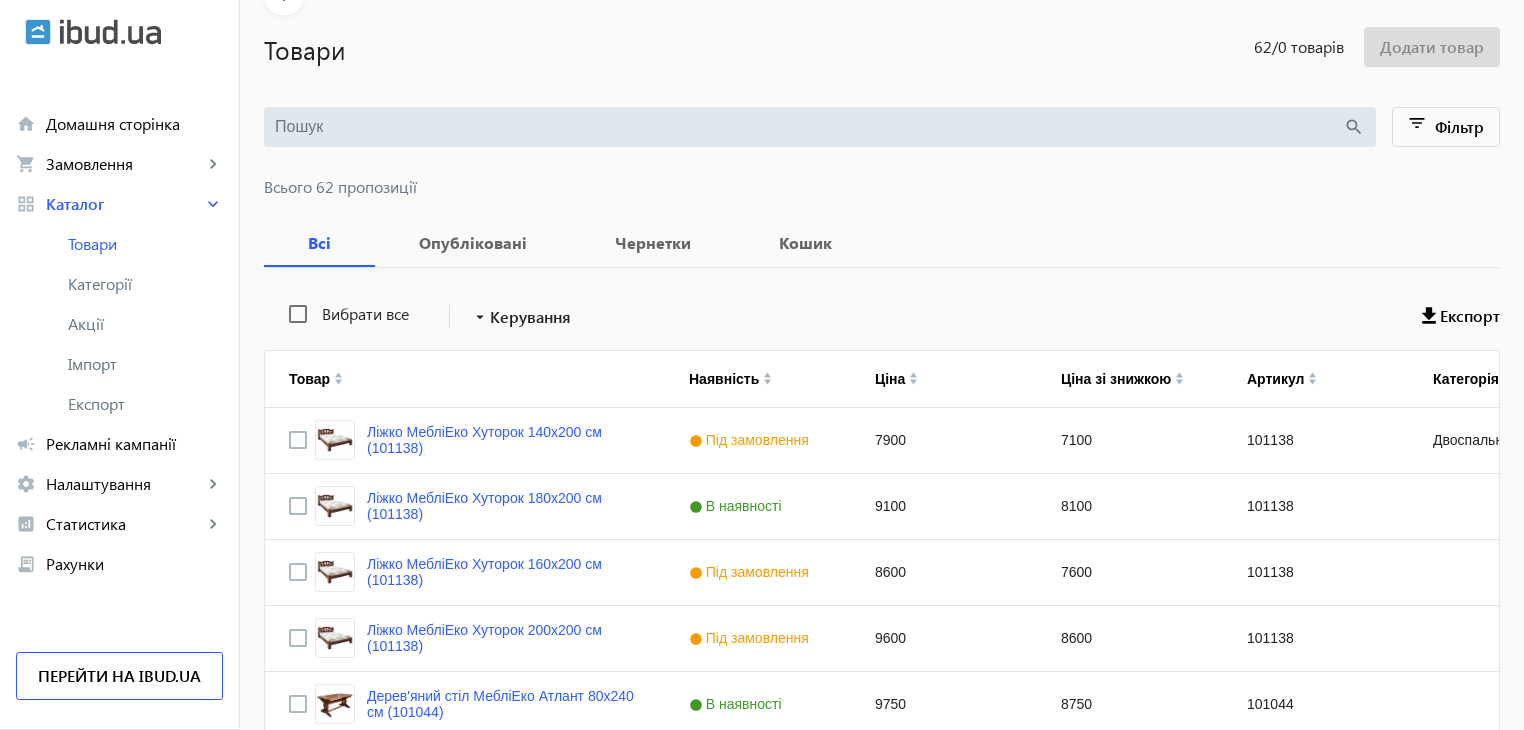 scroll, scrollTop: 200, scrollLeft: 0, axis: vertical 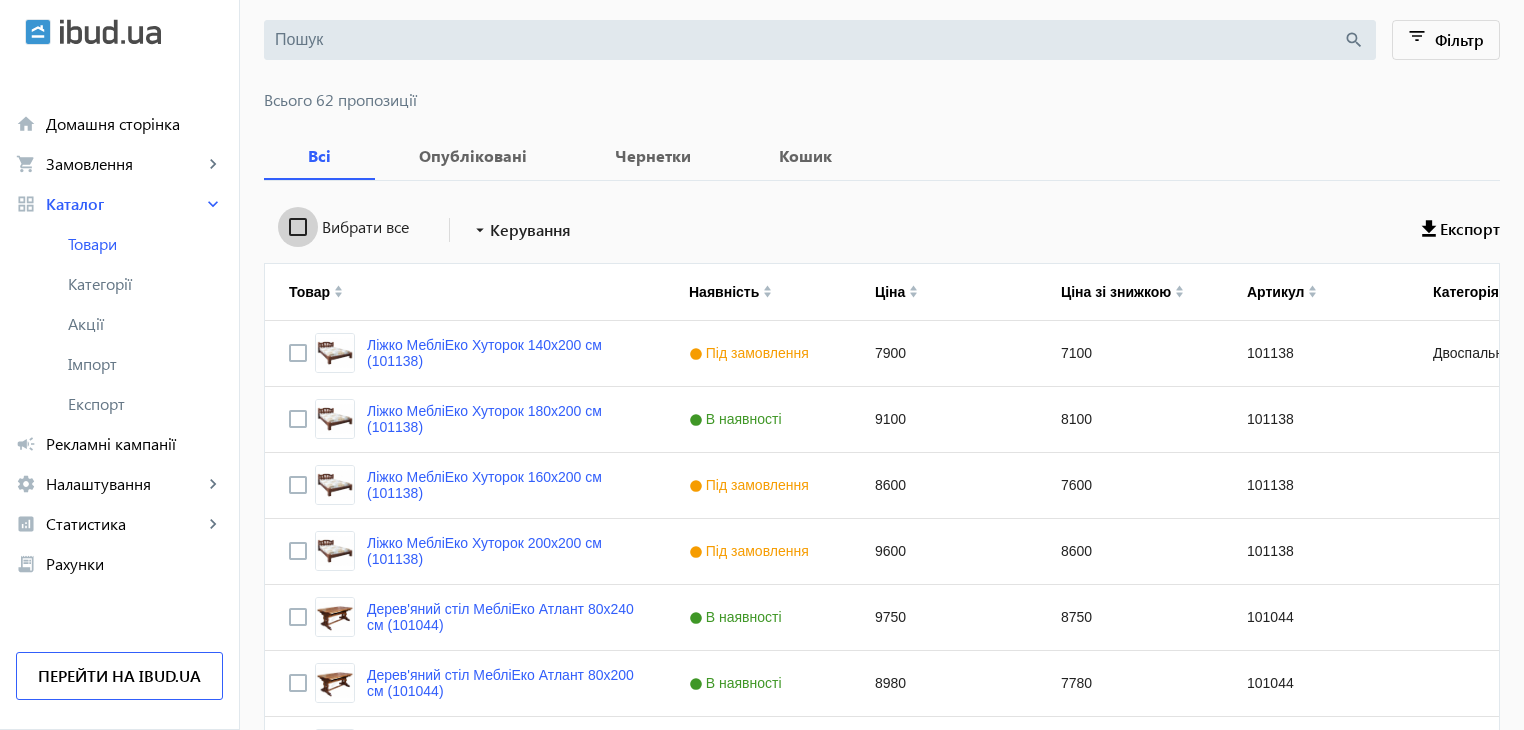 click on "Вибрати все" at bounding box center [298, 227] 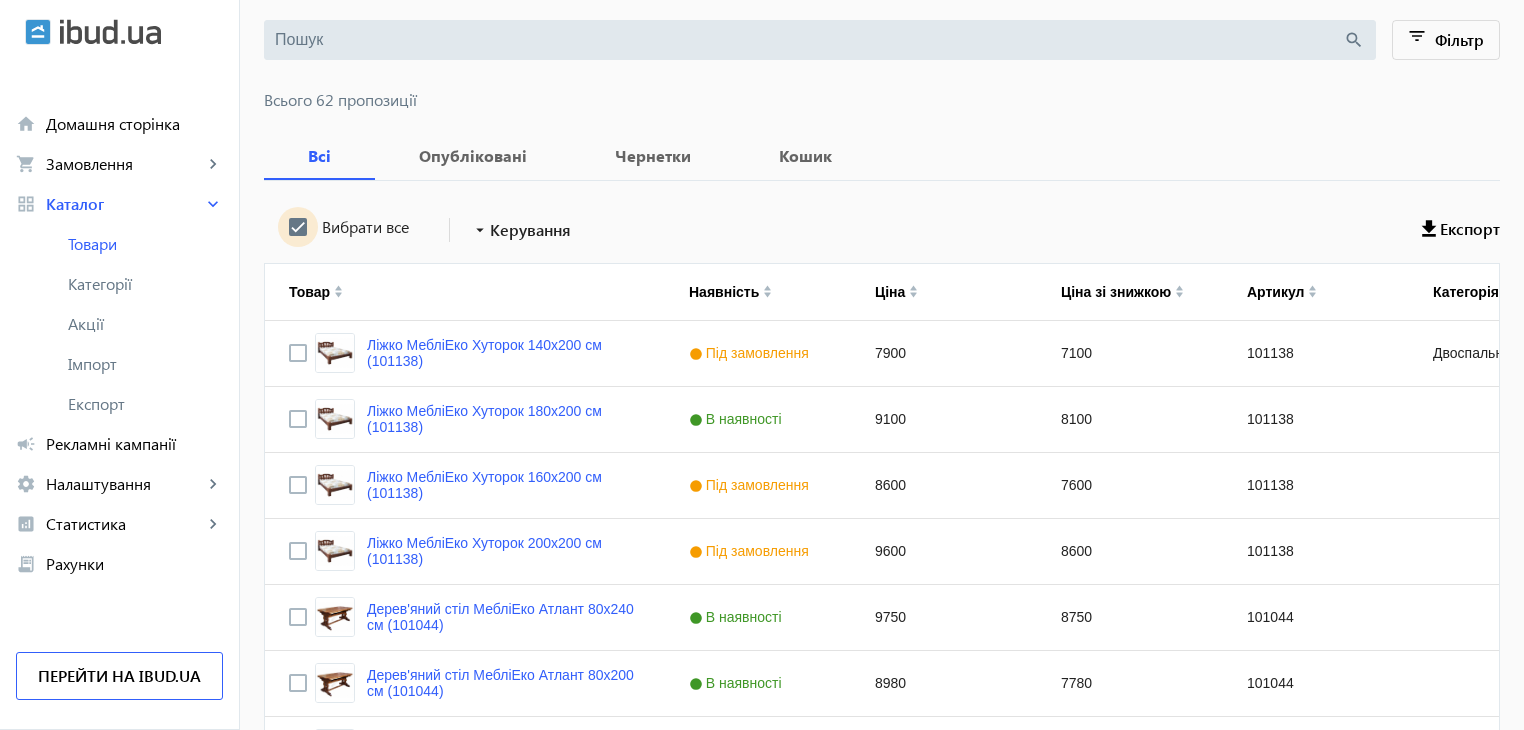 checkbox on "true" 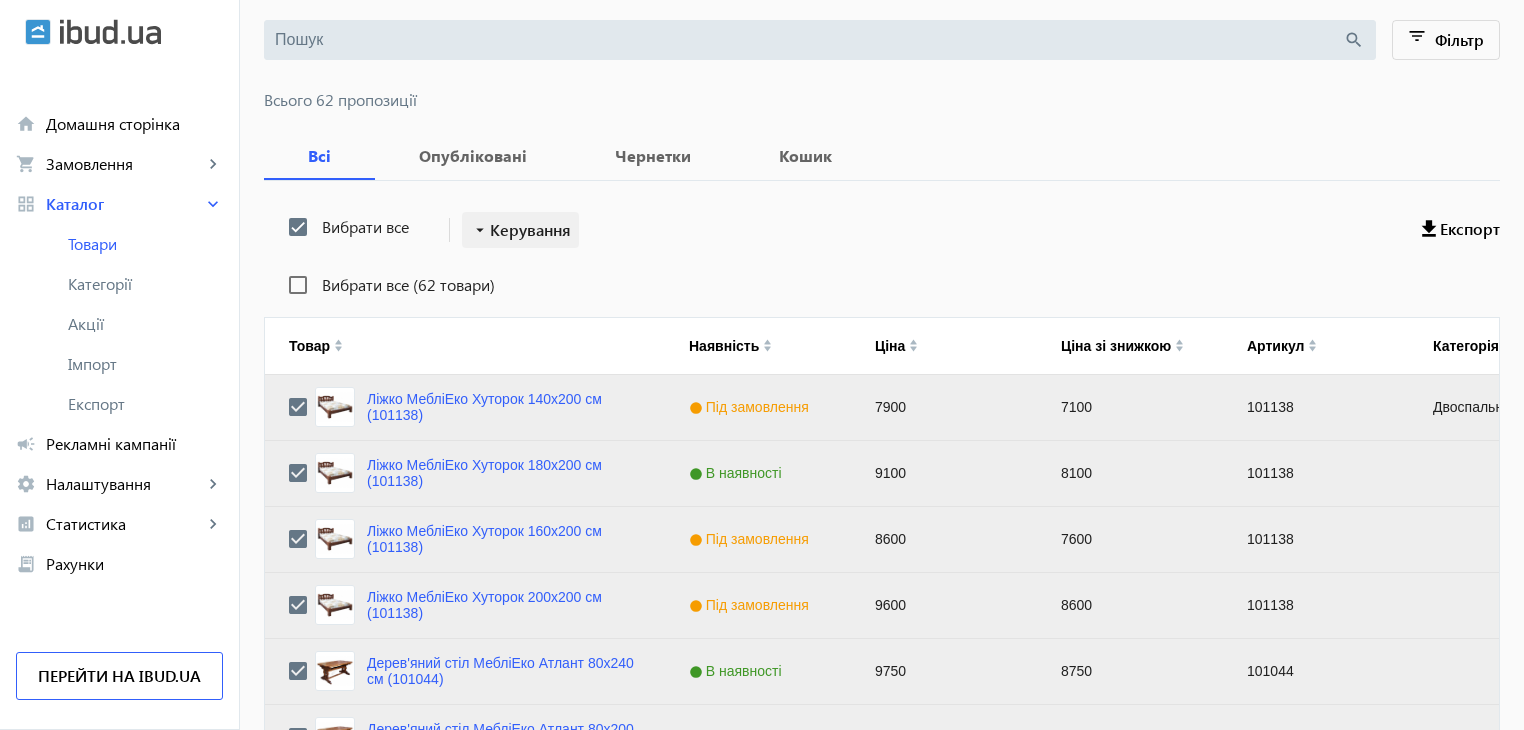 click on "Керування" 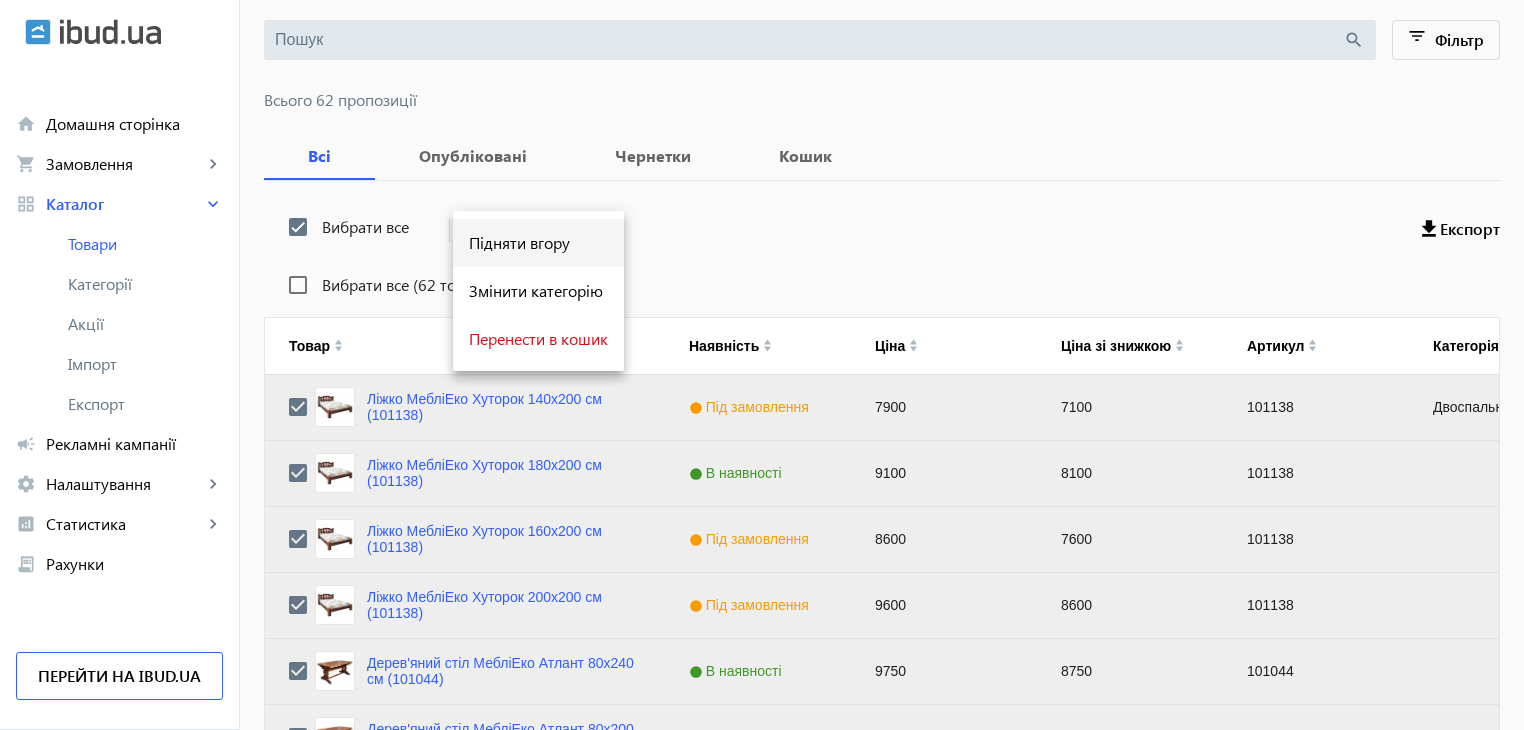 click on "Підняти вгору" at bounding box center (538, 243) 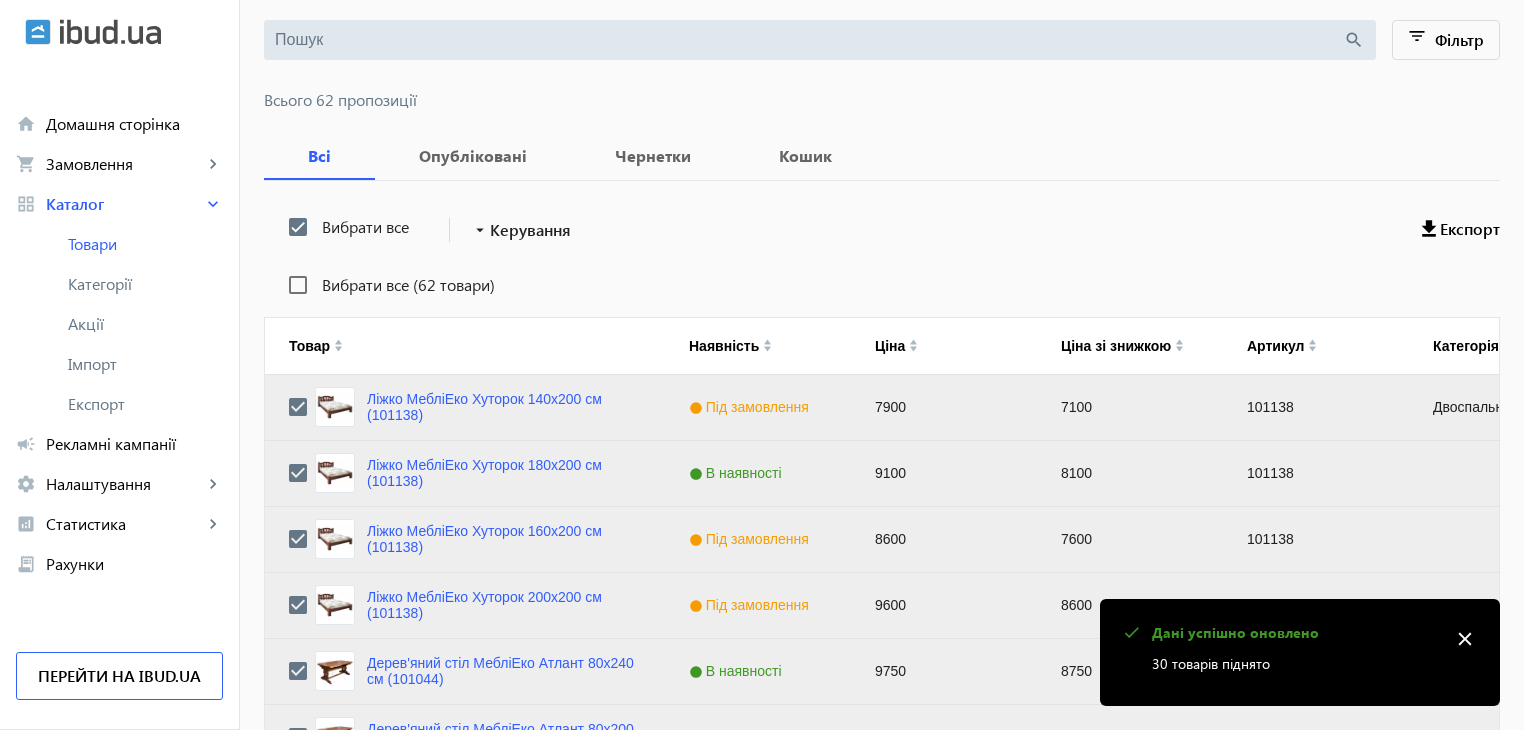 type 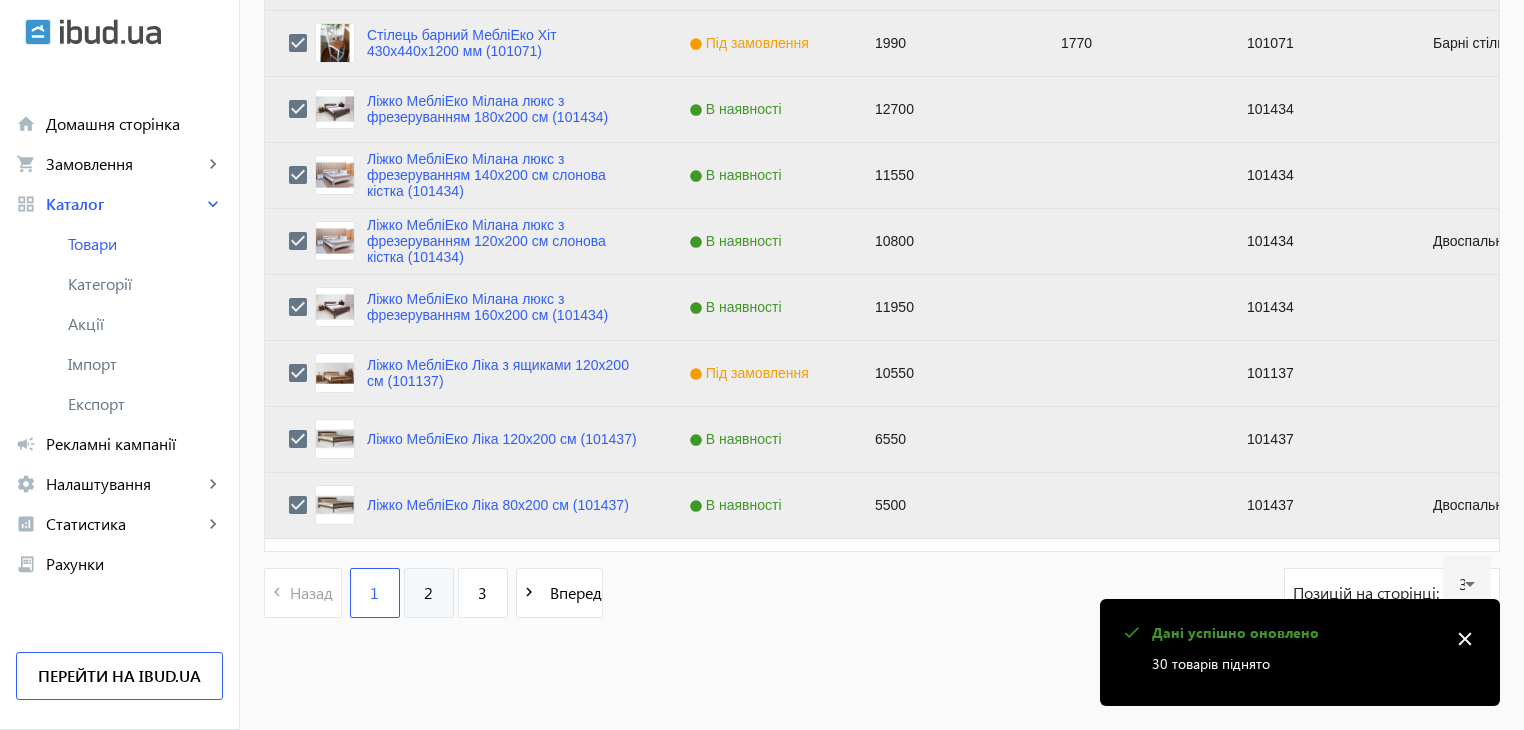 click on "2" 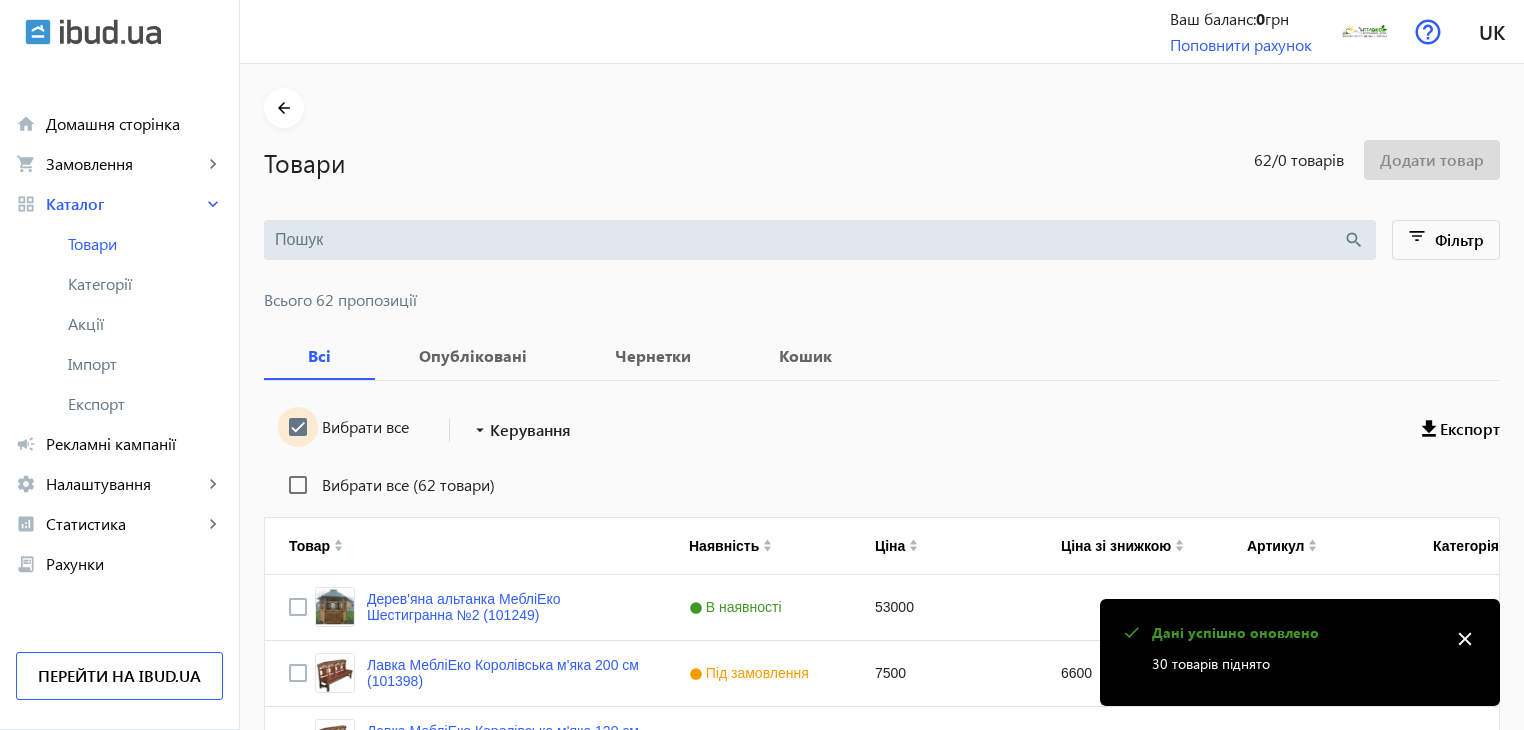 click on "Вибрати все" at bounding box center [298, 427] 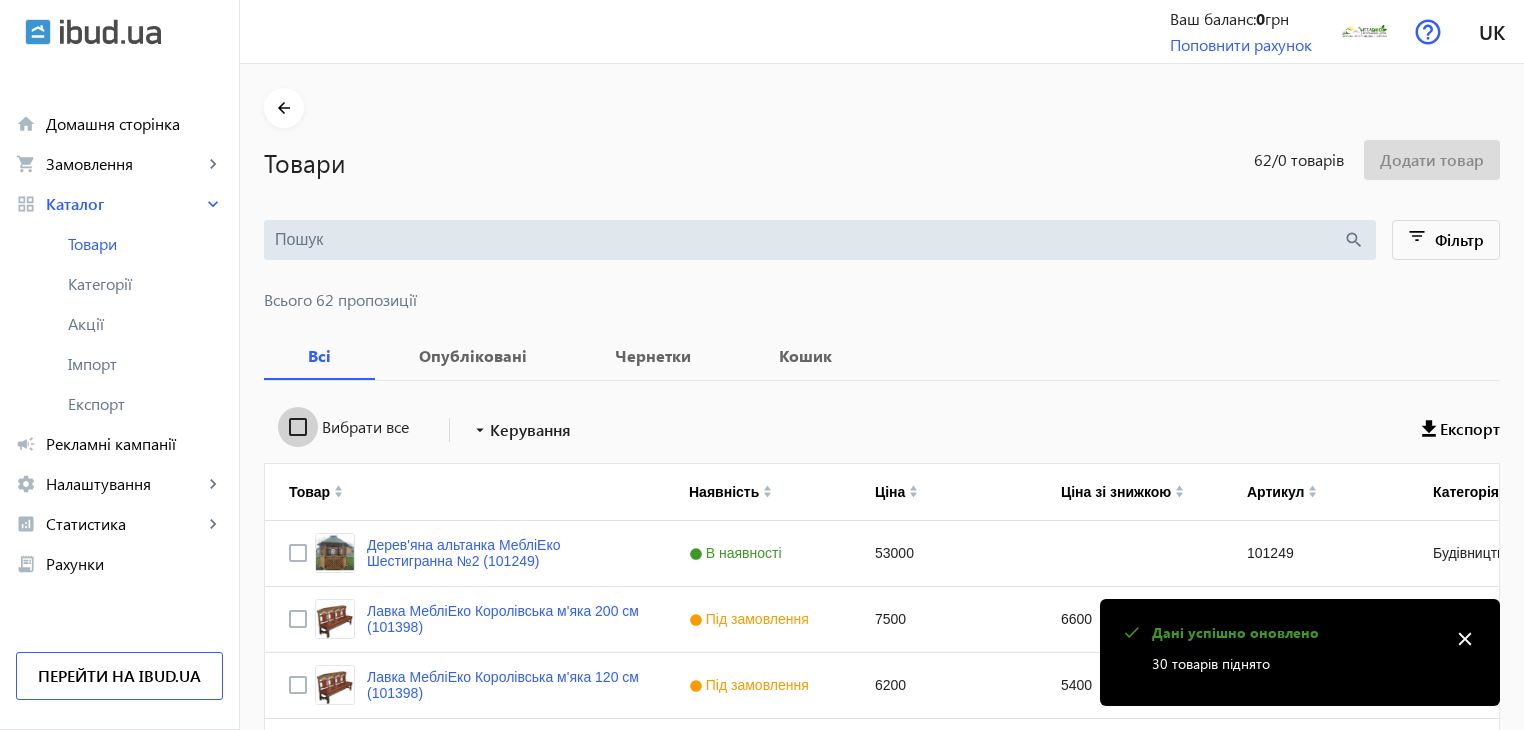 click on "Вибрати все" at bounding box center [298, 427] 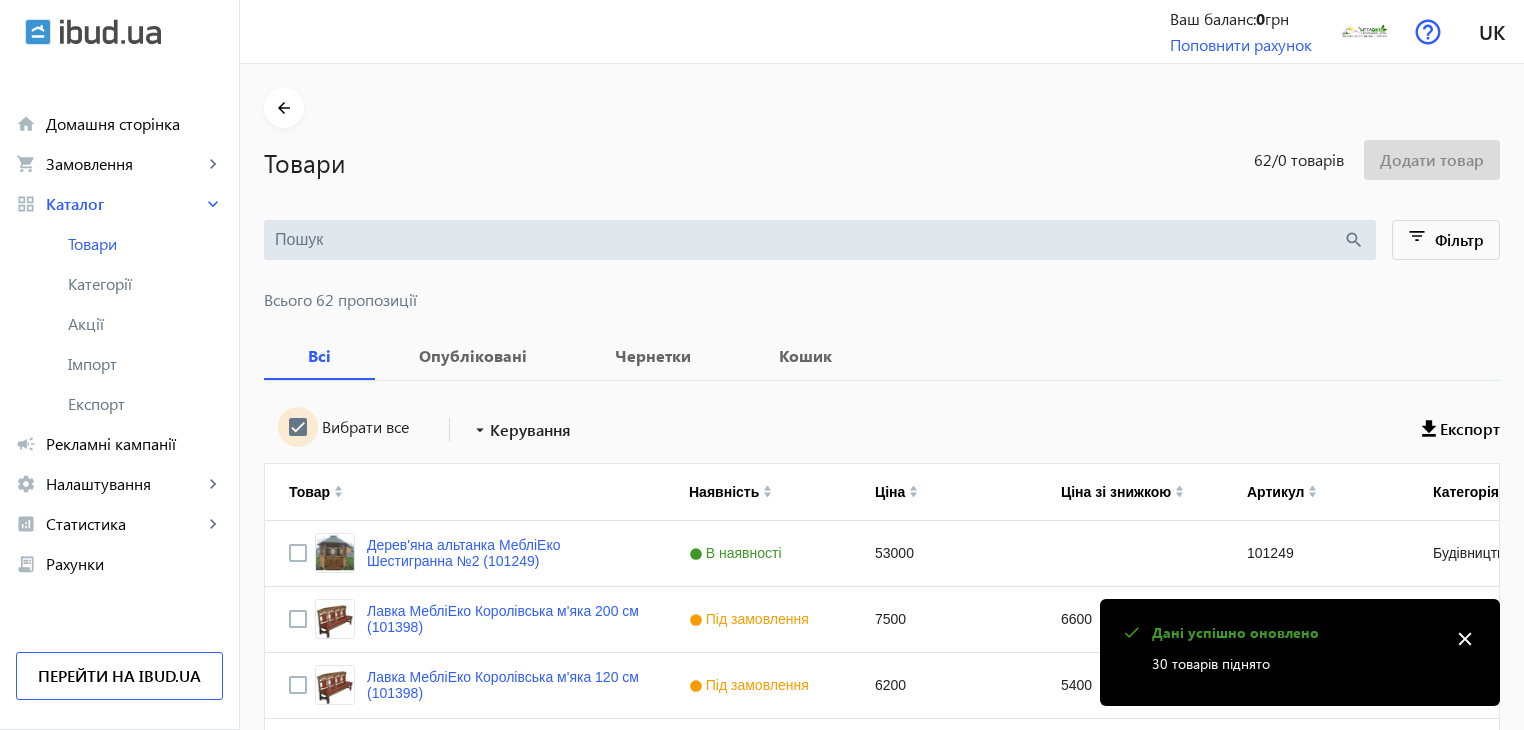 checkbox on "true" 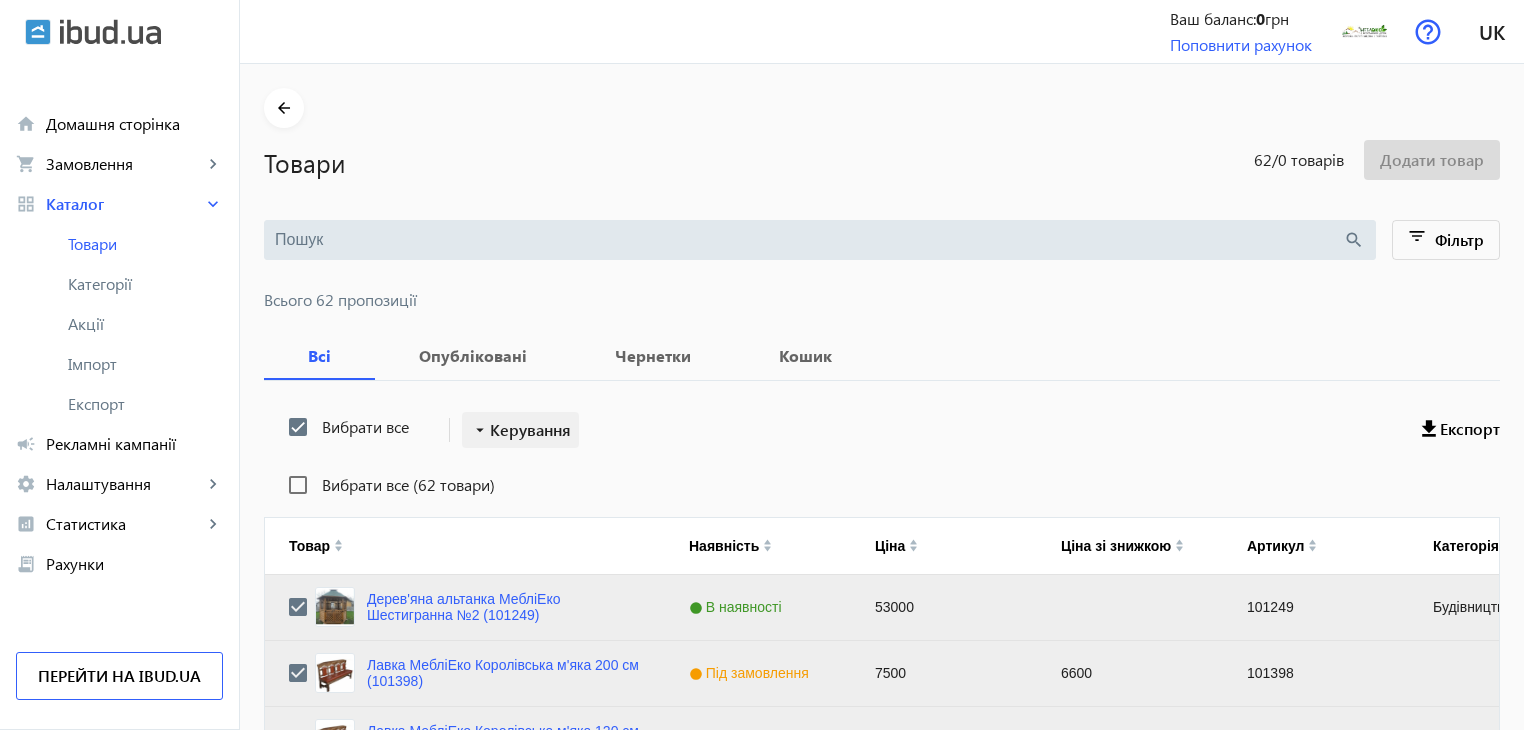 click on "Керування" 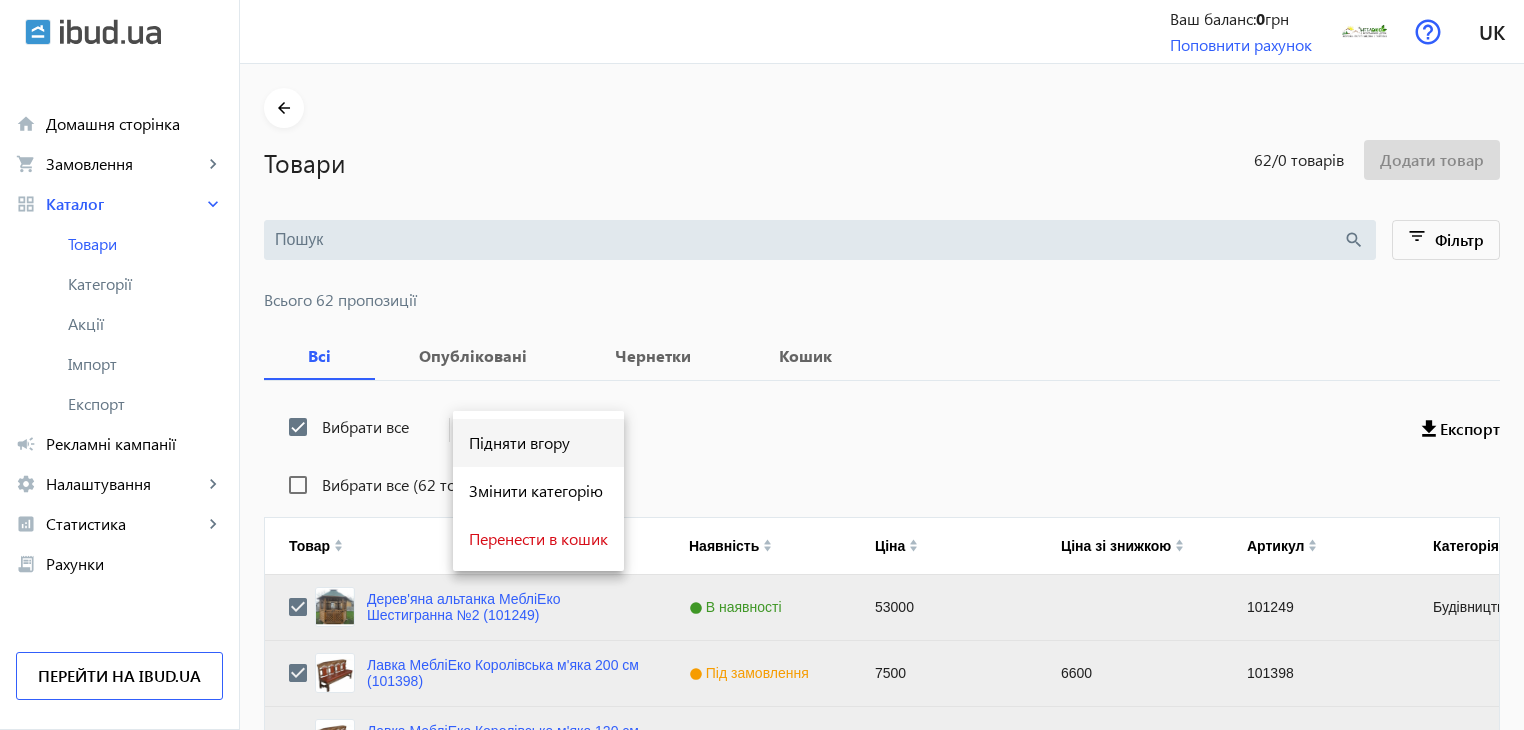 click on "Підняти вгору" at bounding box center (538, 443) 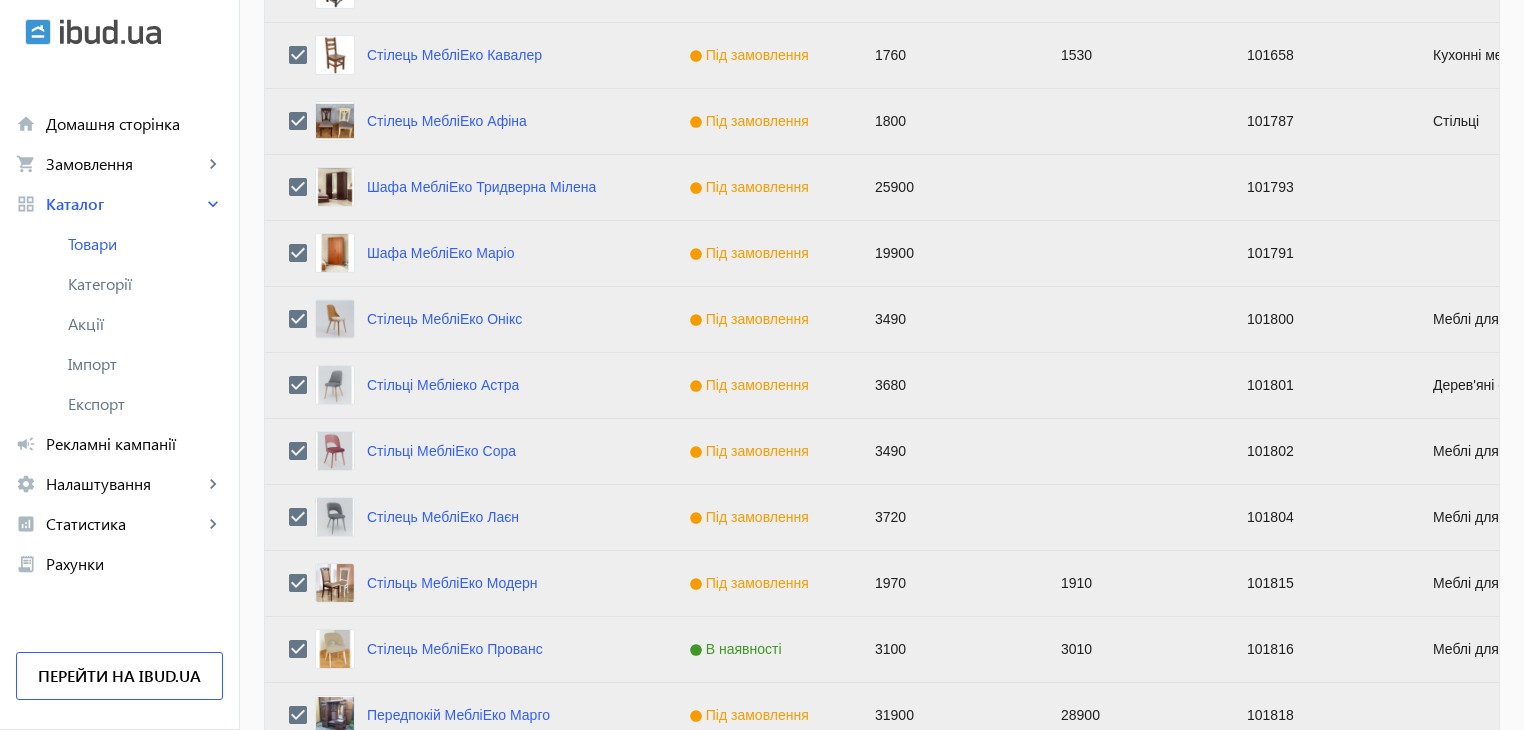 scroll, scrollTop: 2016, scrollLeft: 0, axis: vertical 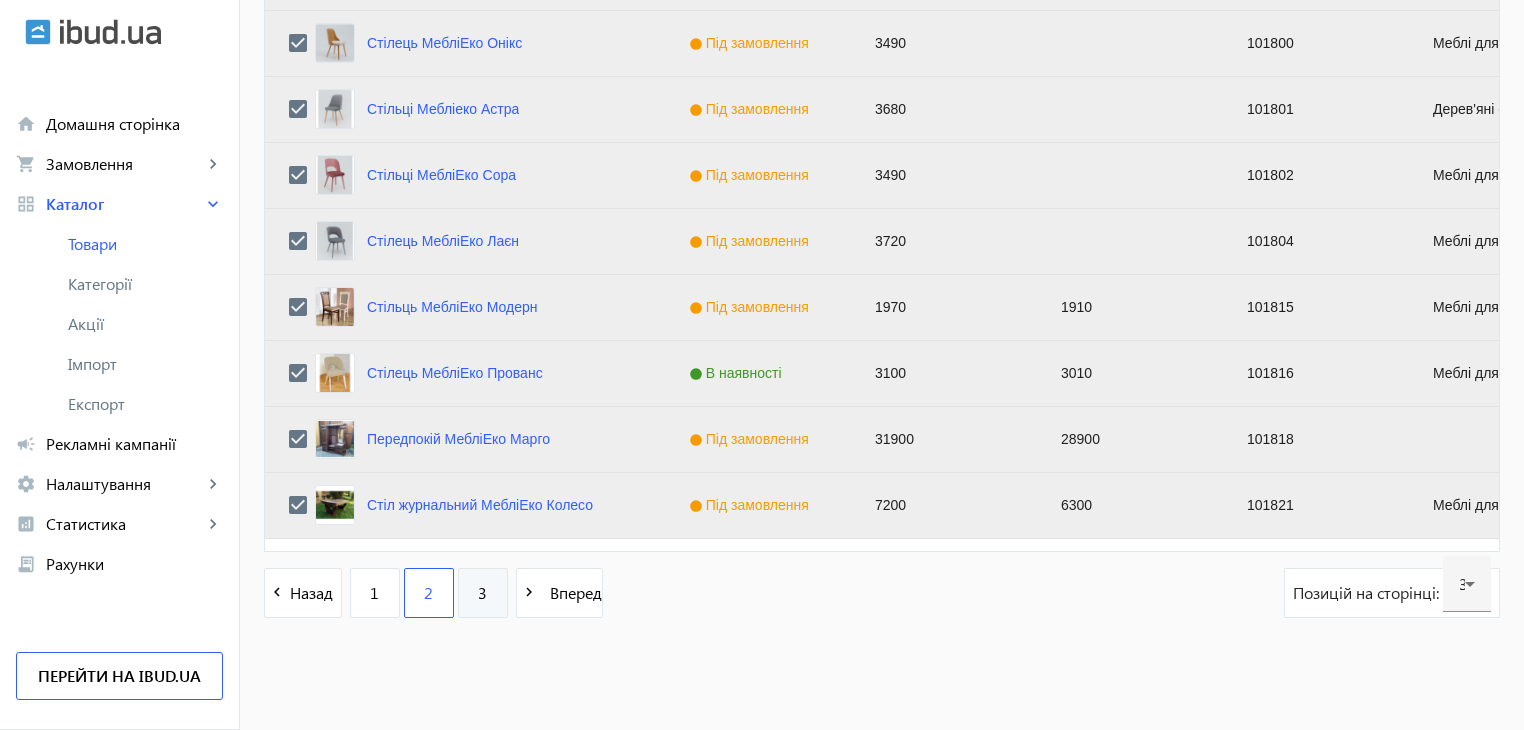 click on "3" 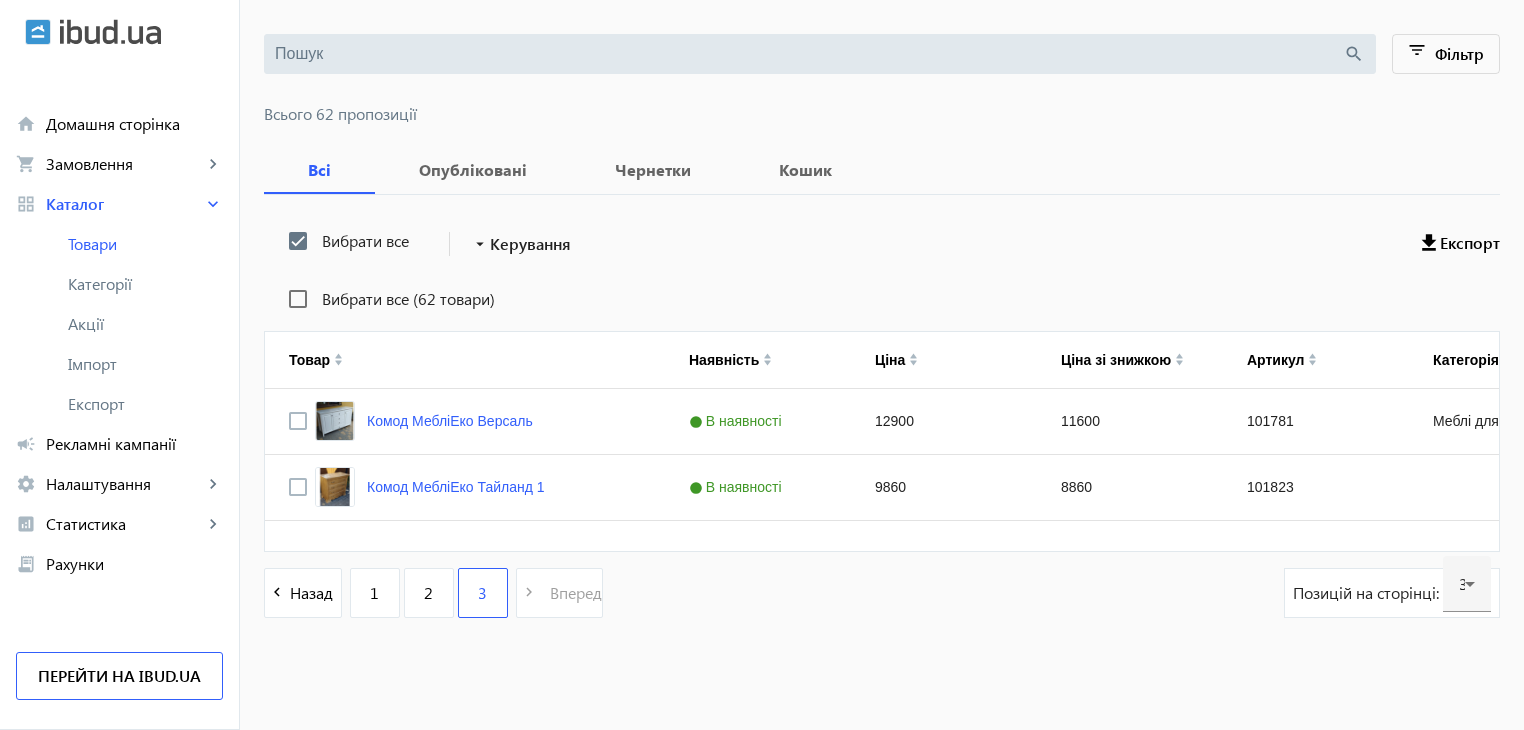 scroll, scrollTop: 0, scrollLeft: 0, axis: both 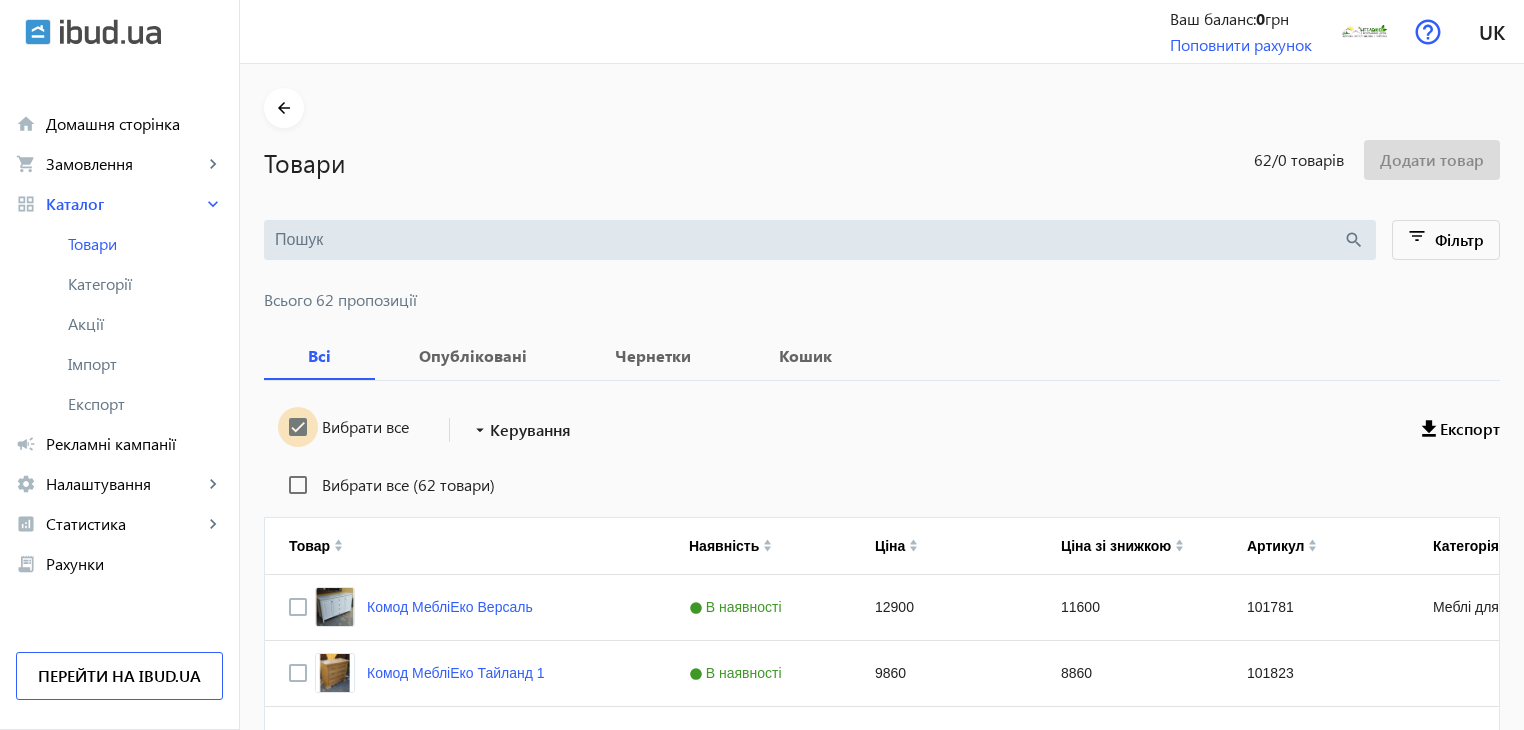 click on "Вибрати все" at bounding box center [298, 427] 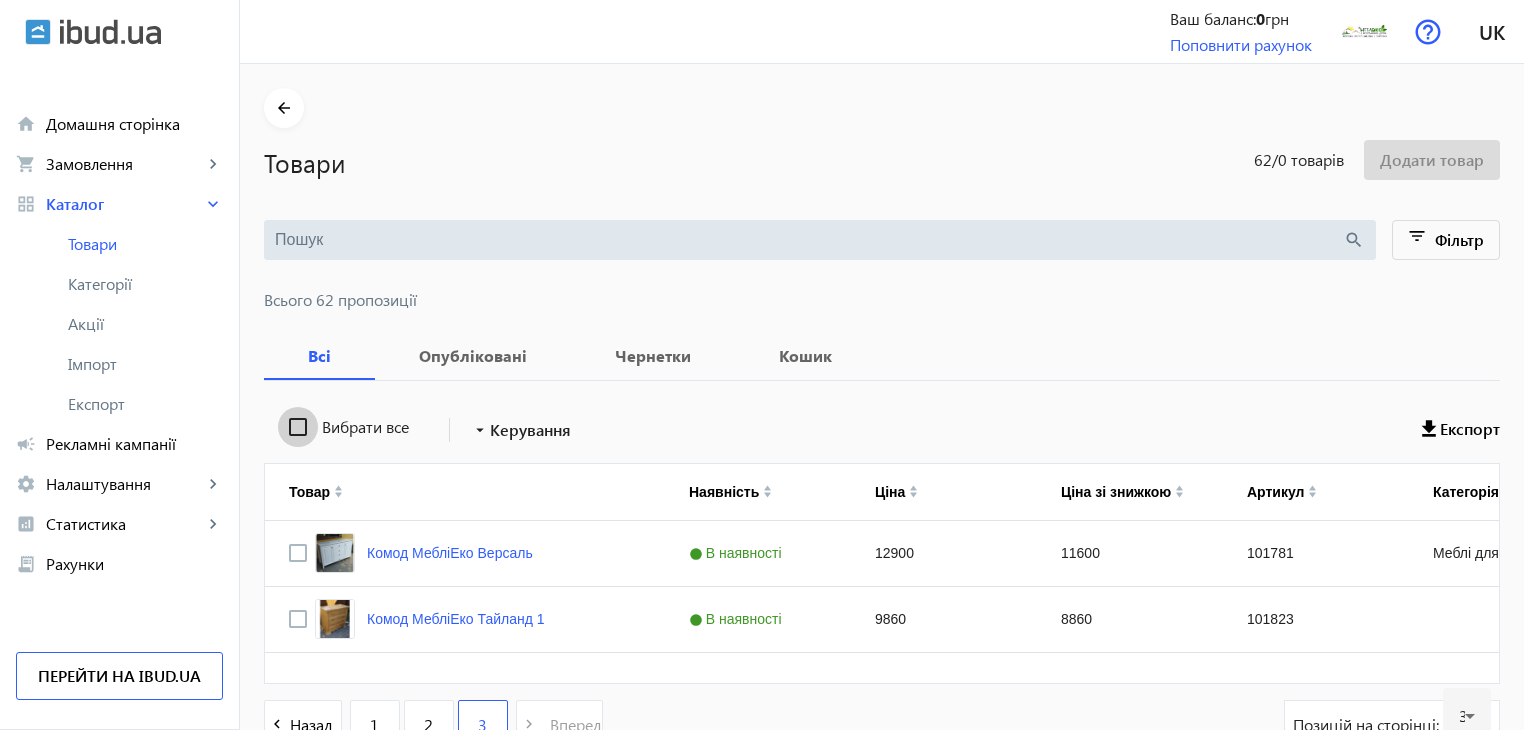click on "Вибрати все" at bounding box center [298, 427] 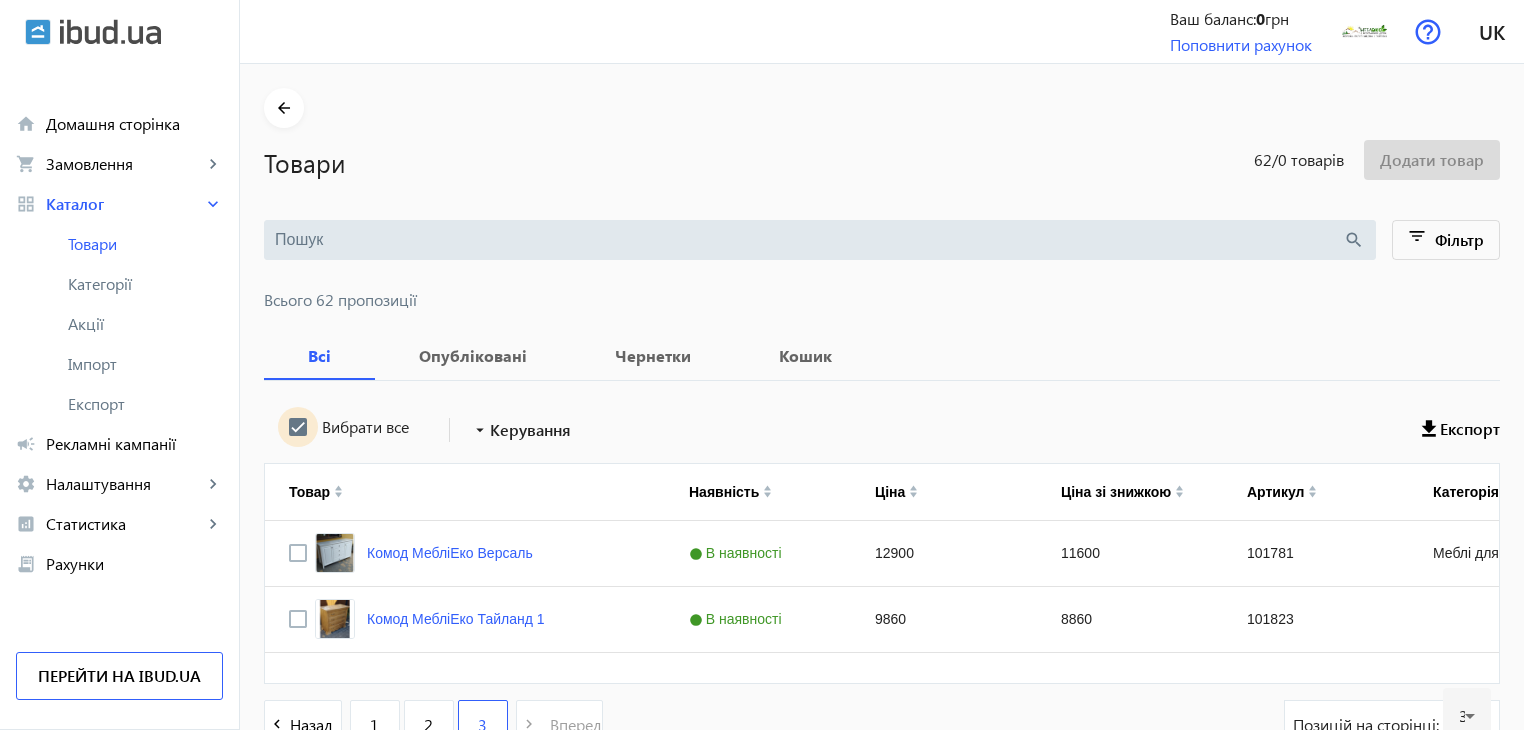 checkbox on "true" 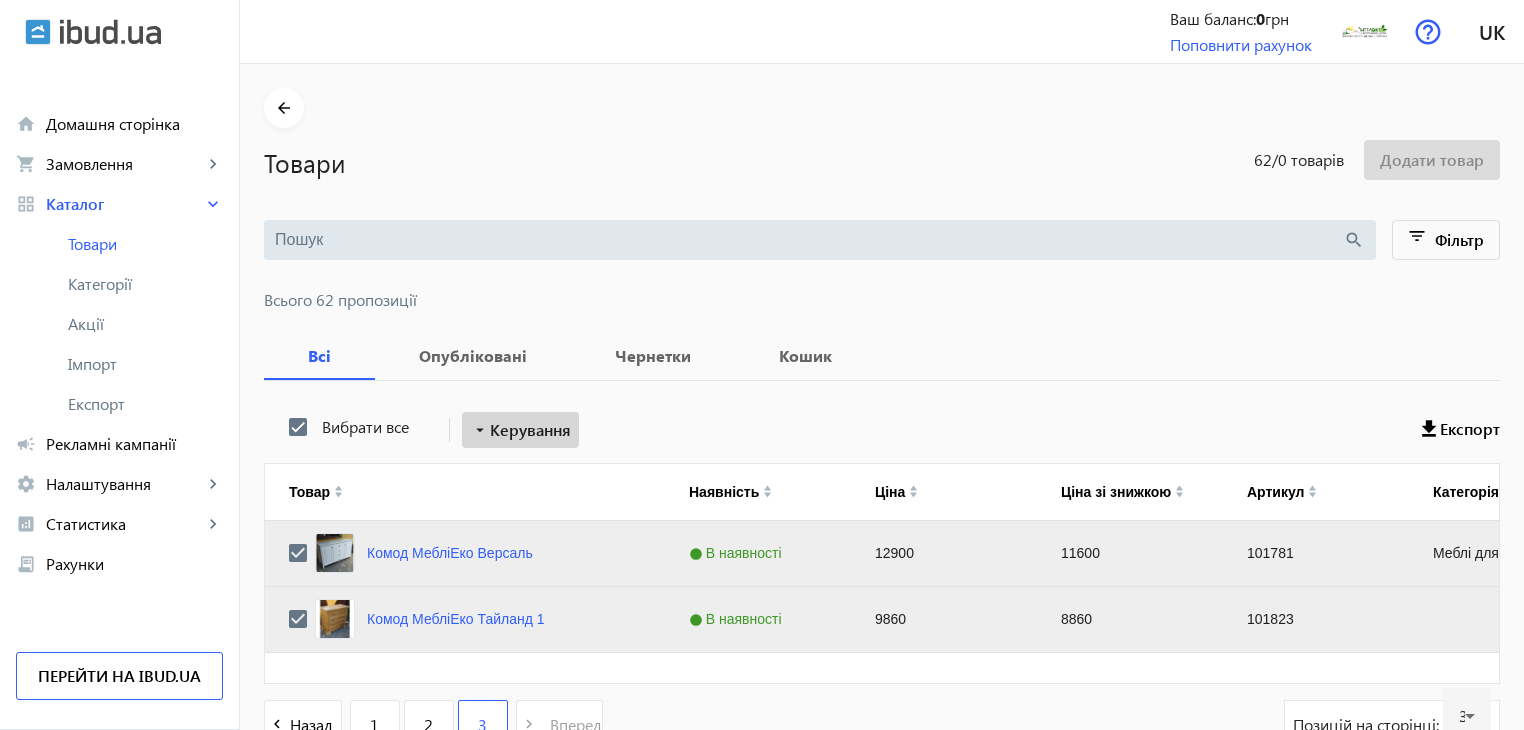 click on "Керування" 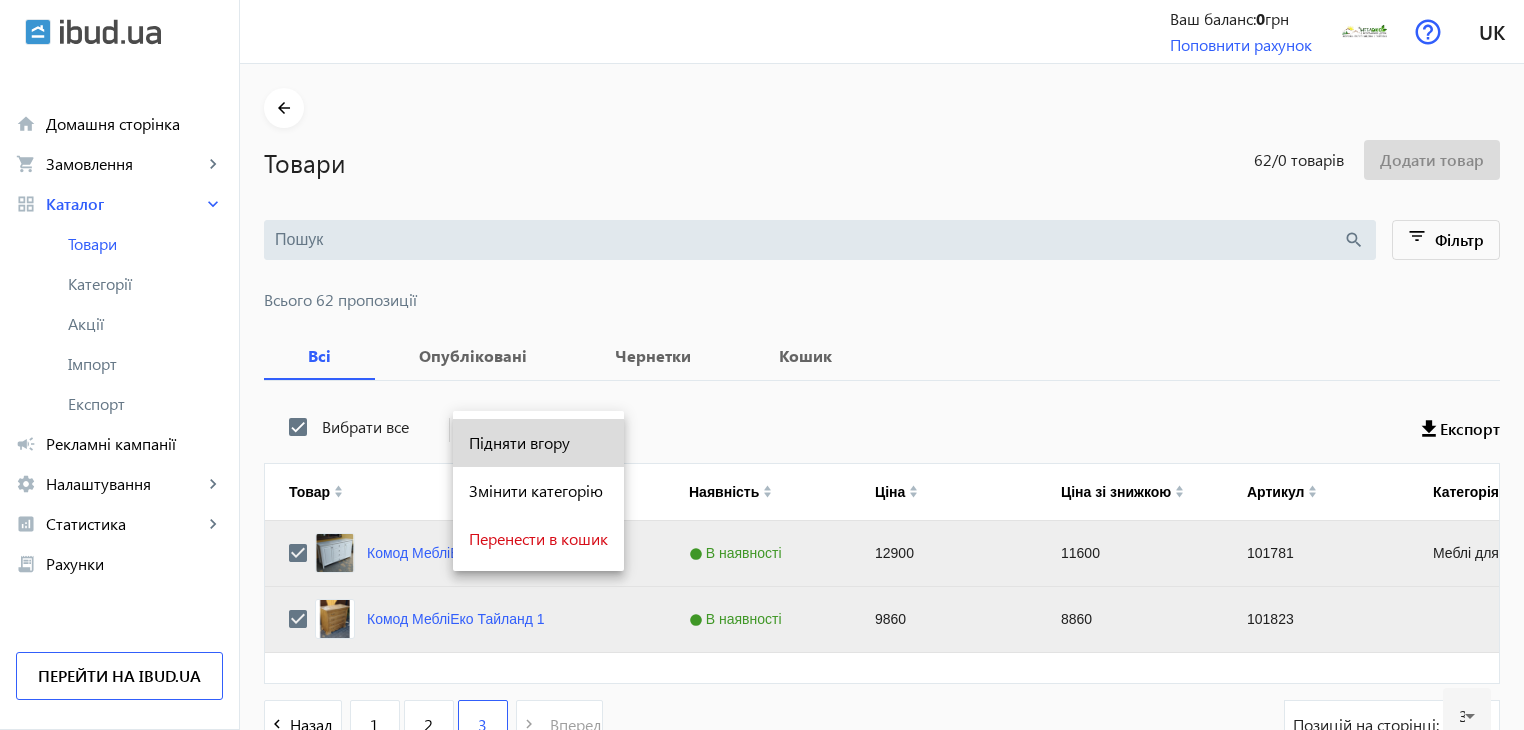 click on "Підняти вгору" at bounding box center (538, 443) 